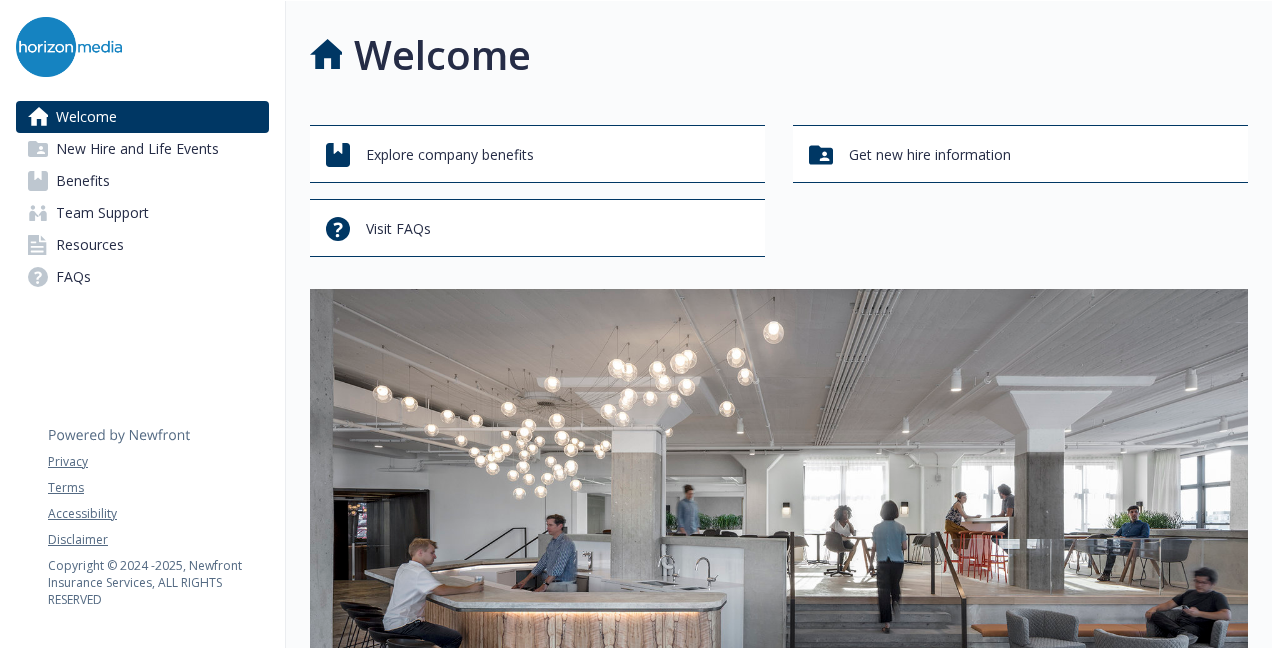 scroll, scrollTop: 0, scrollLeft: 0, axis: both 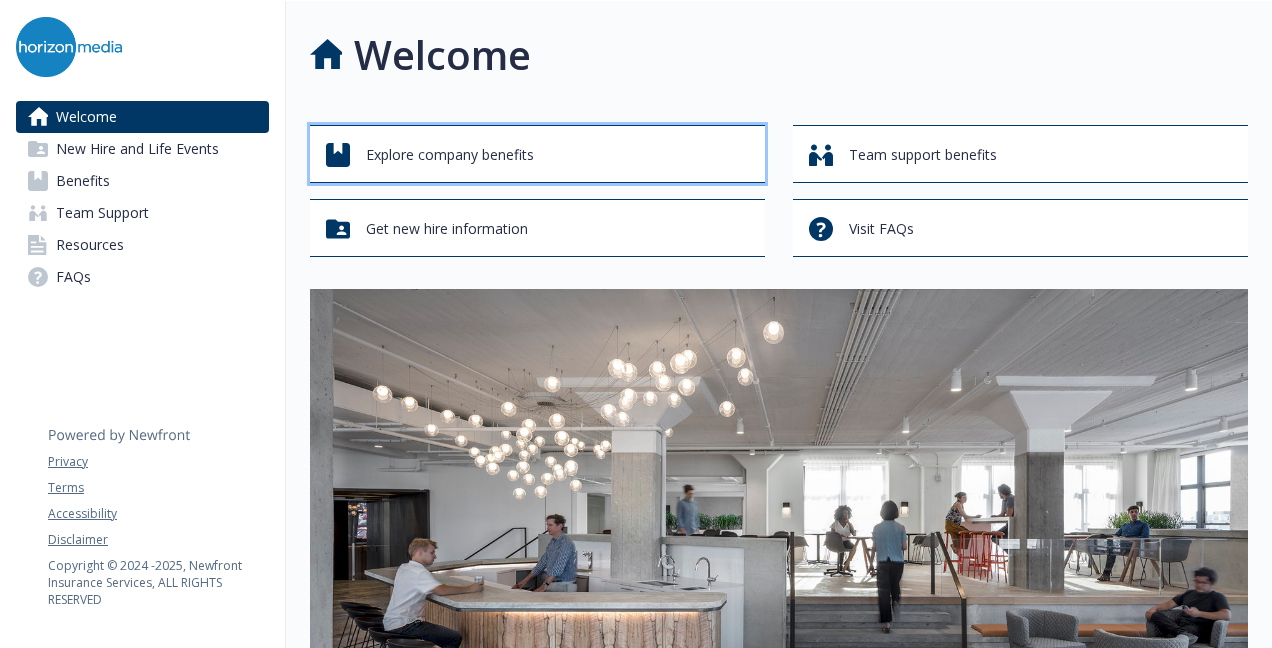 click on "Explore company benefits" at bounding box center [450, 155] 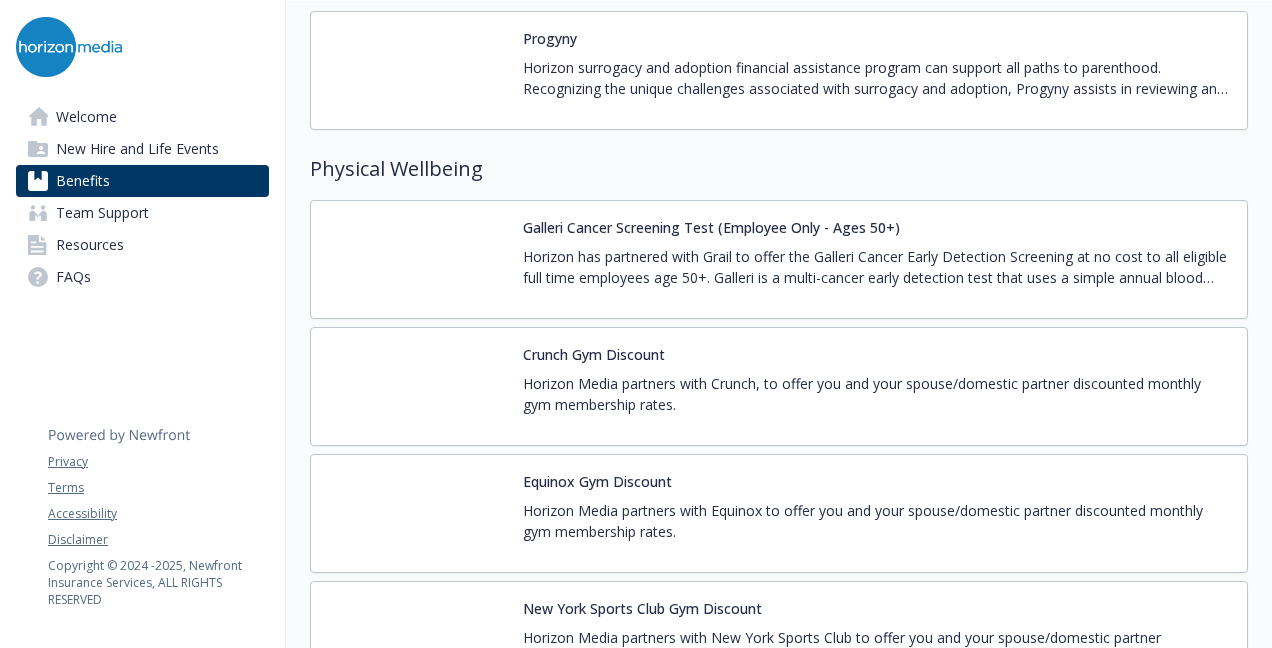 scroll, scrollTop: 4266, scrollLeft: 0, axis: vertical 